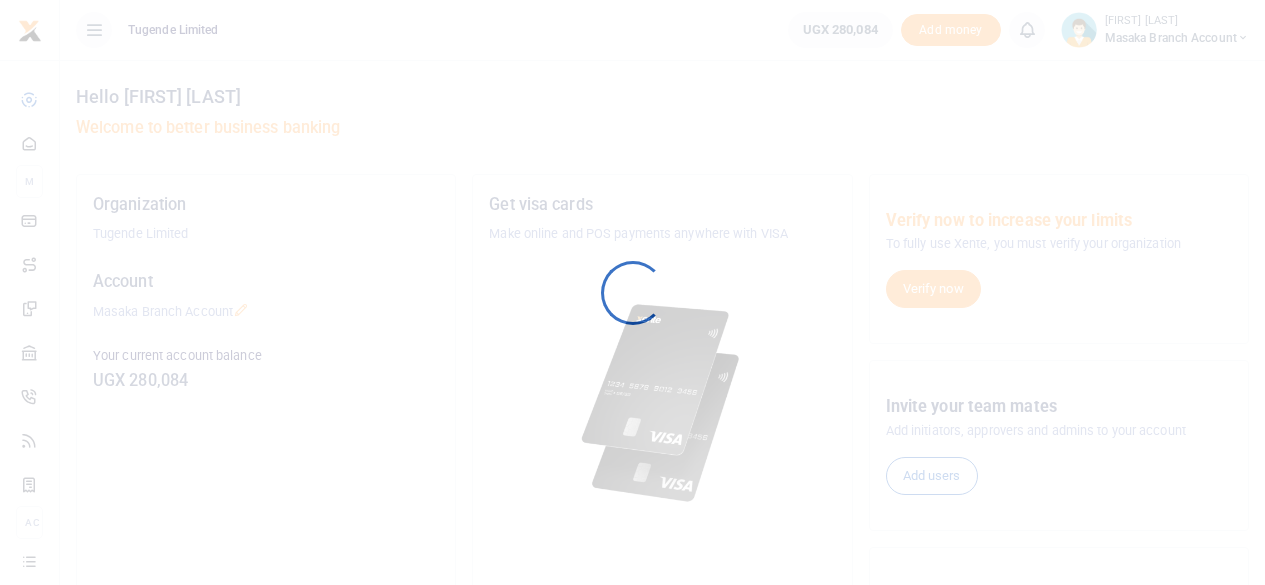 scroll, scrollTop: 0, scrollLeft: 0, axis: both 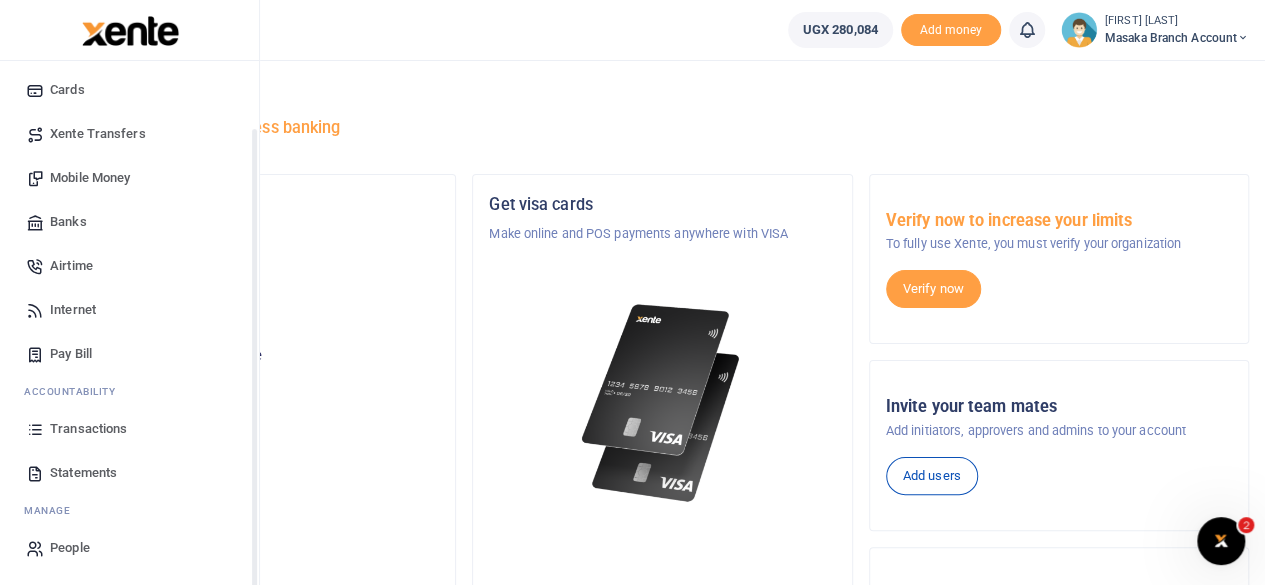 click on "Start
Dashboard
M ake Payments
Cards
Xente Transfers
Mobile Money
Banks
Airtime
Internet
Pay Bill" at bounding box center [129, 259] 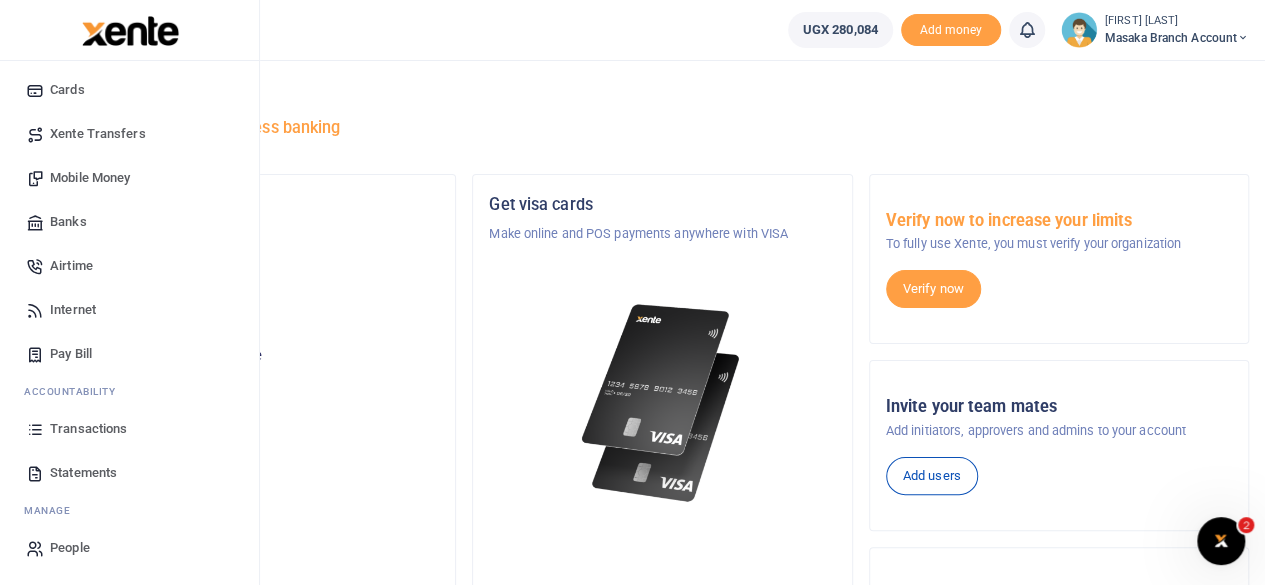 click on "Statements" at bounding box center [129, 473] 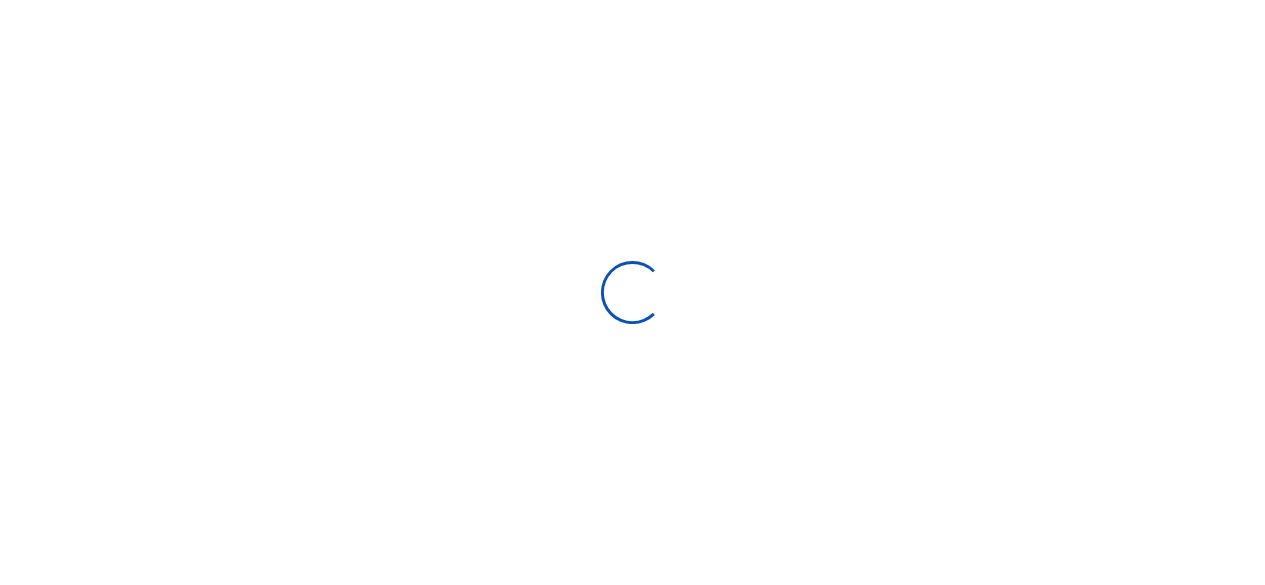 scroll, scrollTop: 0, scrollLeft: 0, axis: both 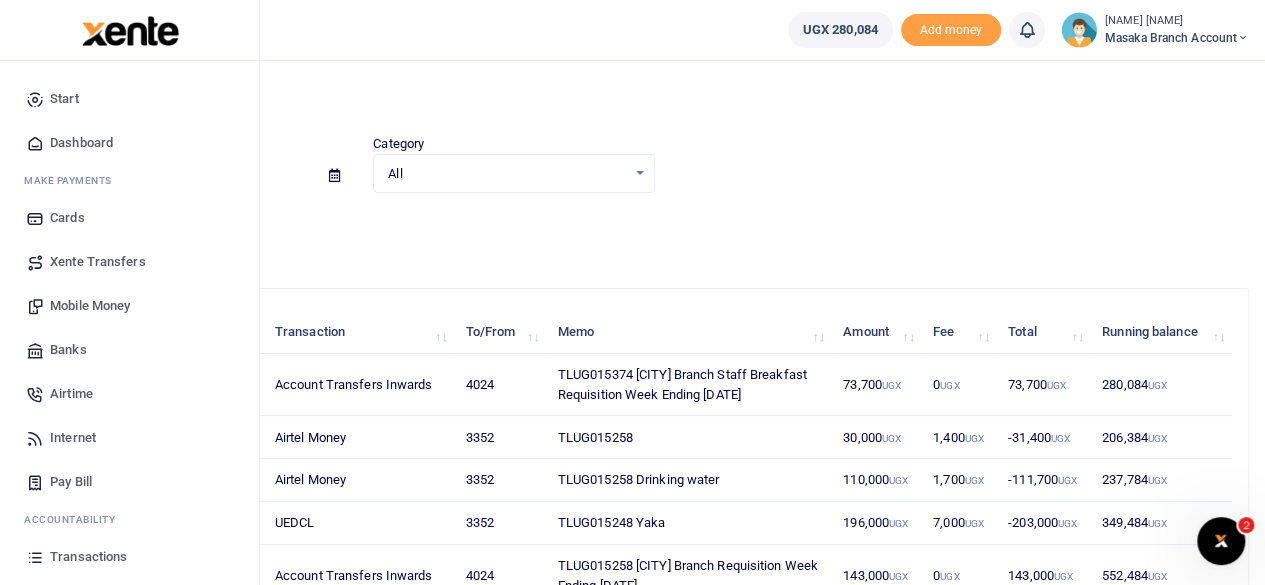 click on "Mobile Money" at bounding box center [90, 306] 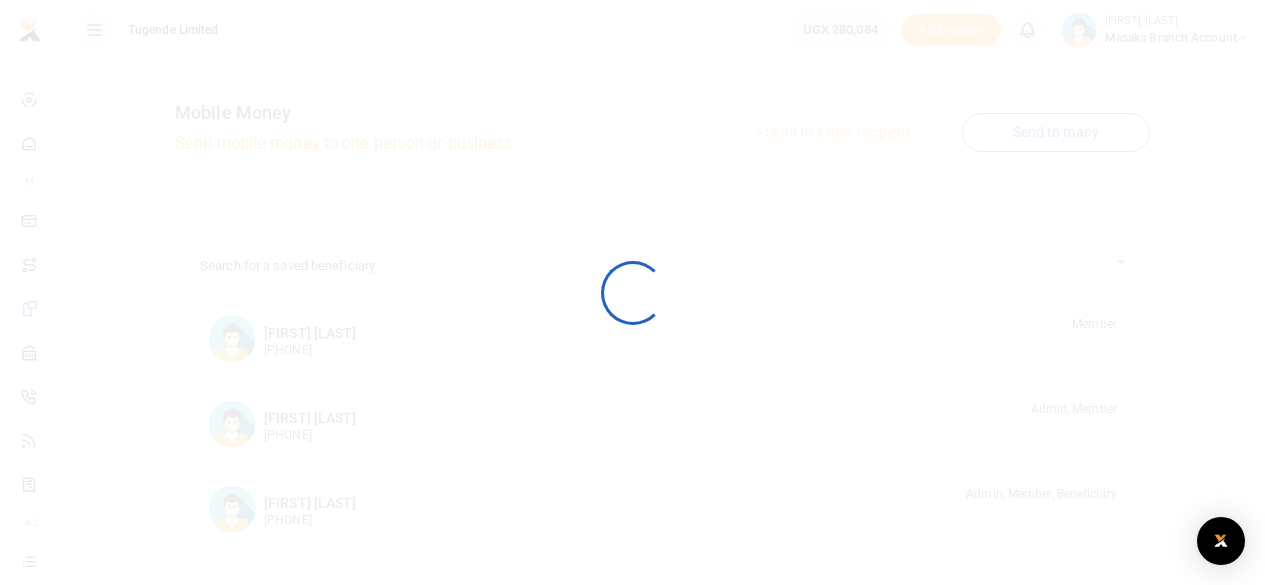 scroll, scrollTop: 0, scrollLeft: 0, axis: both 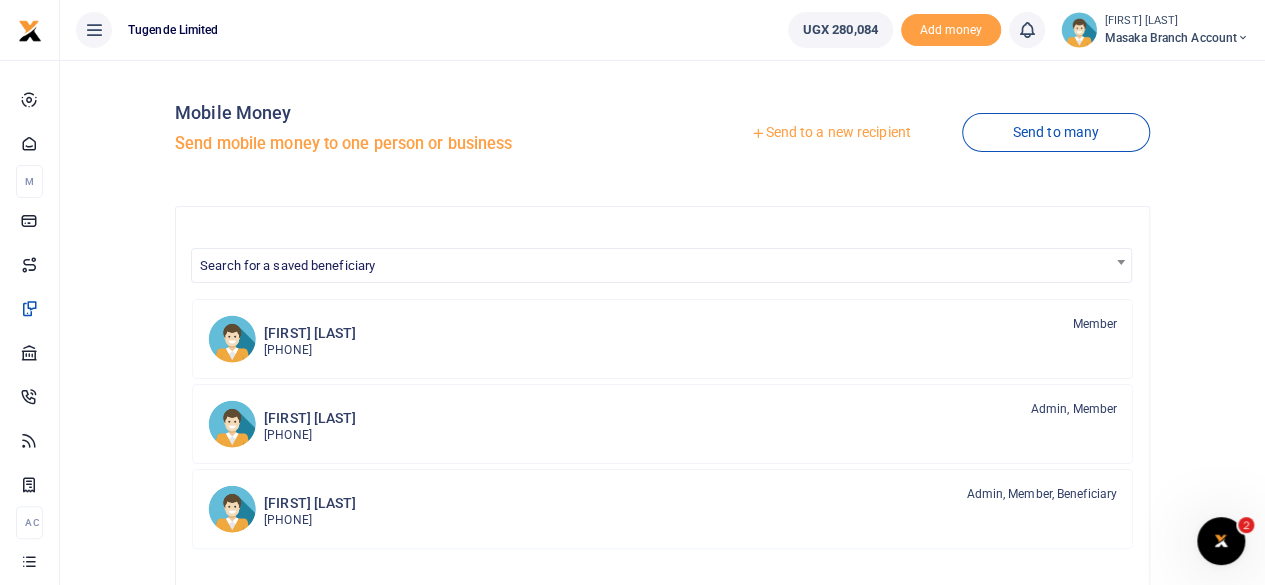 click on "Send to a new recipient" at bounding box center [830, 133] 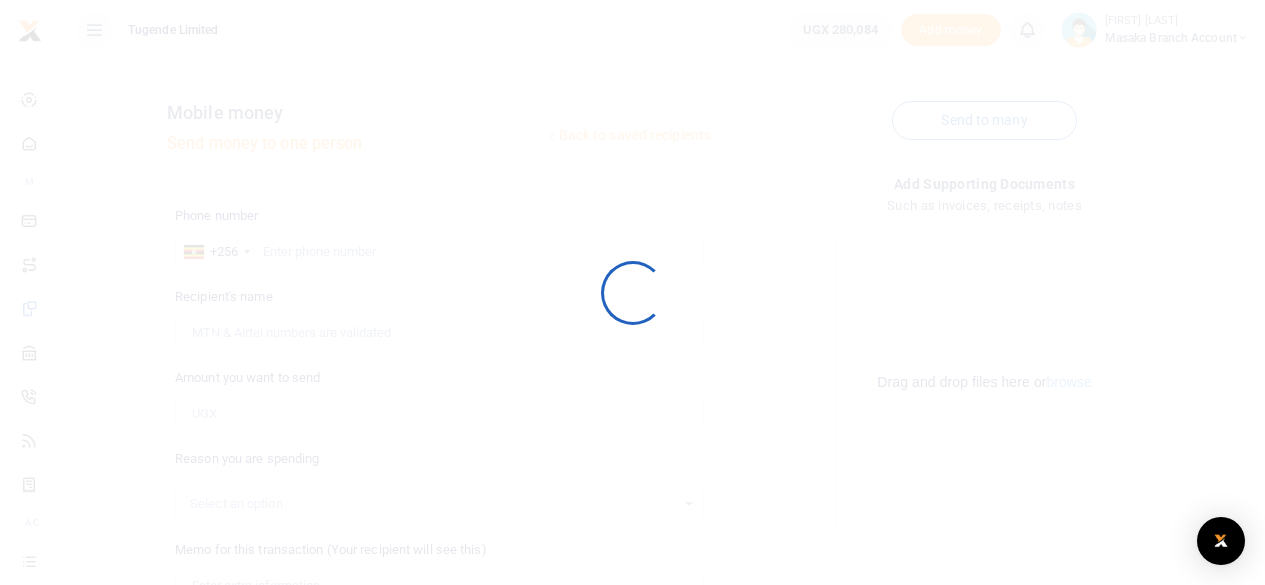 scroll, scrollTop: 0, scrollLeft: 0, axis: both 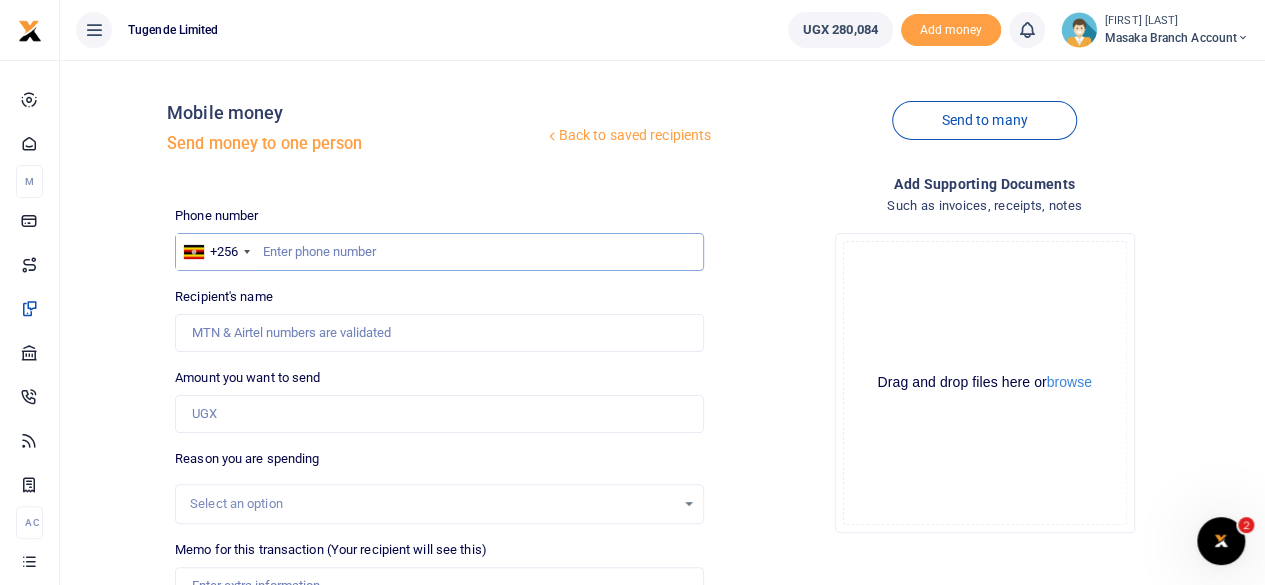 click at bounding box center [439, 252] 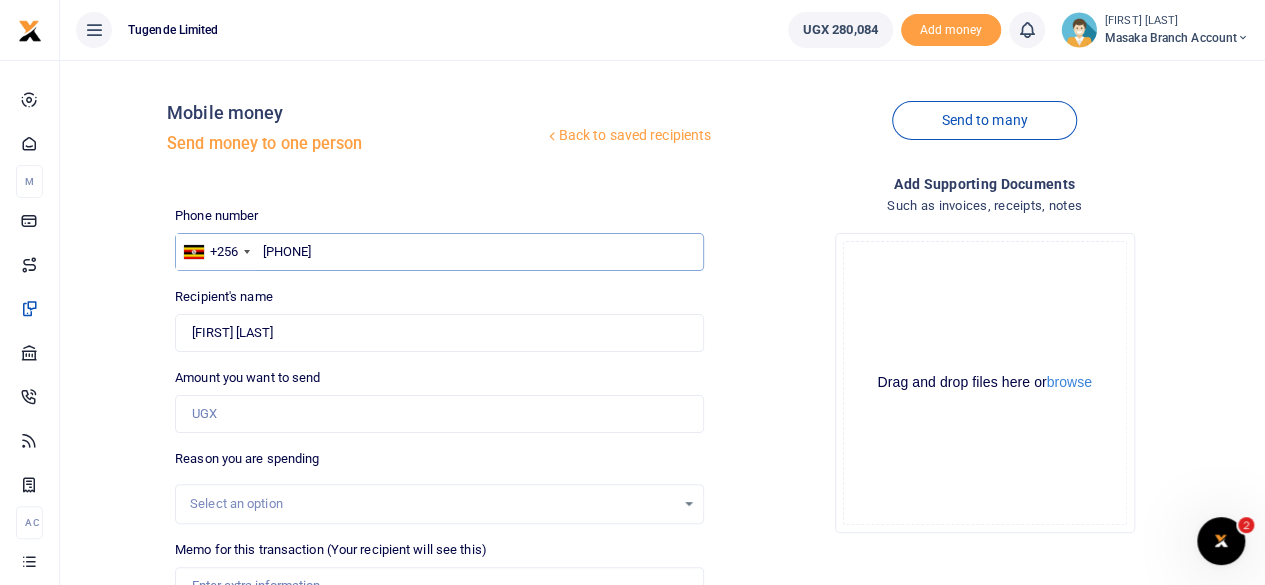 type on "755017542" 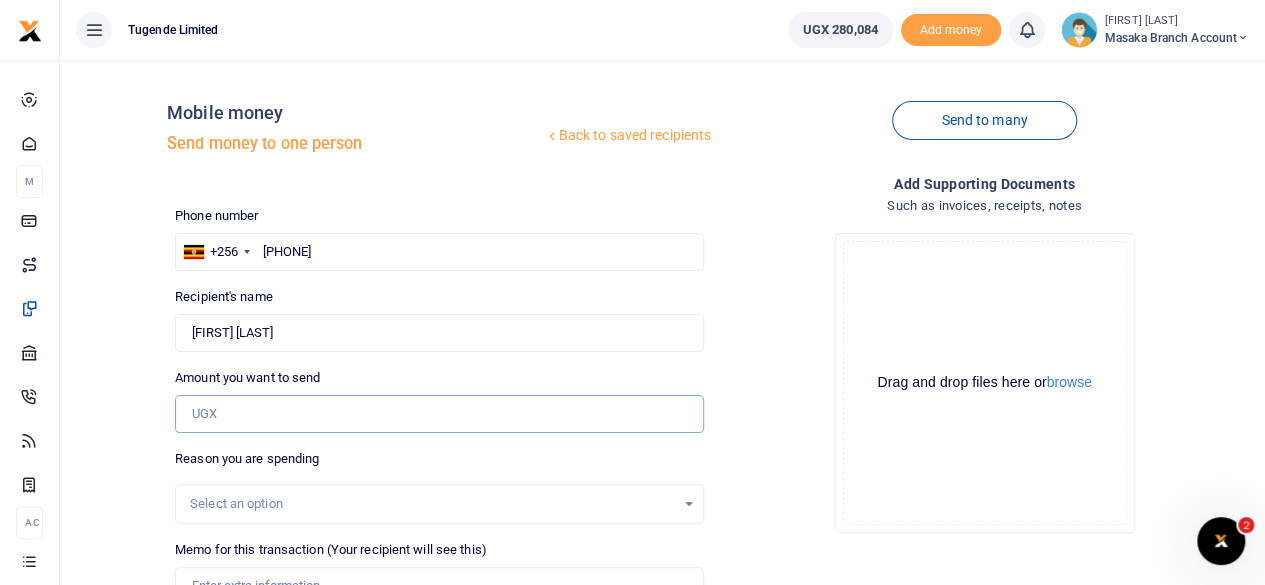 click on "Amount you want to send" at bounding box center [439, 414] 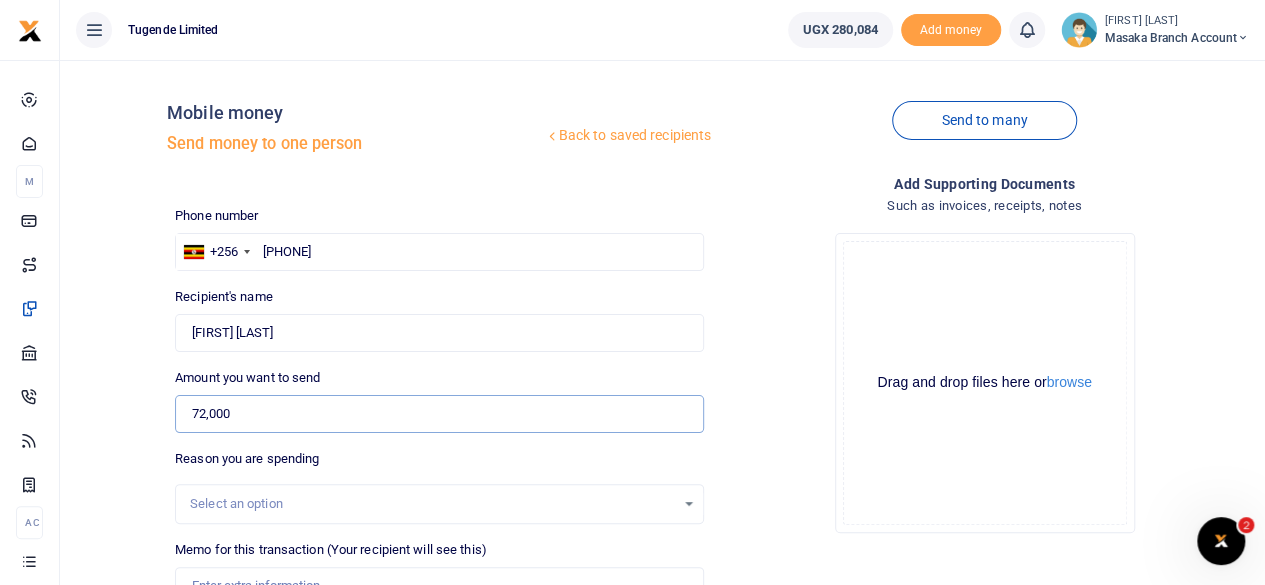 type on "72,000" 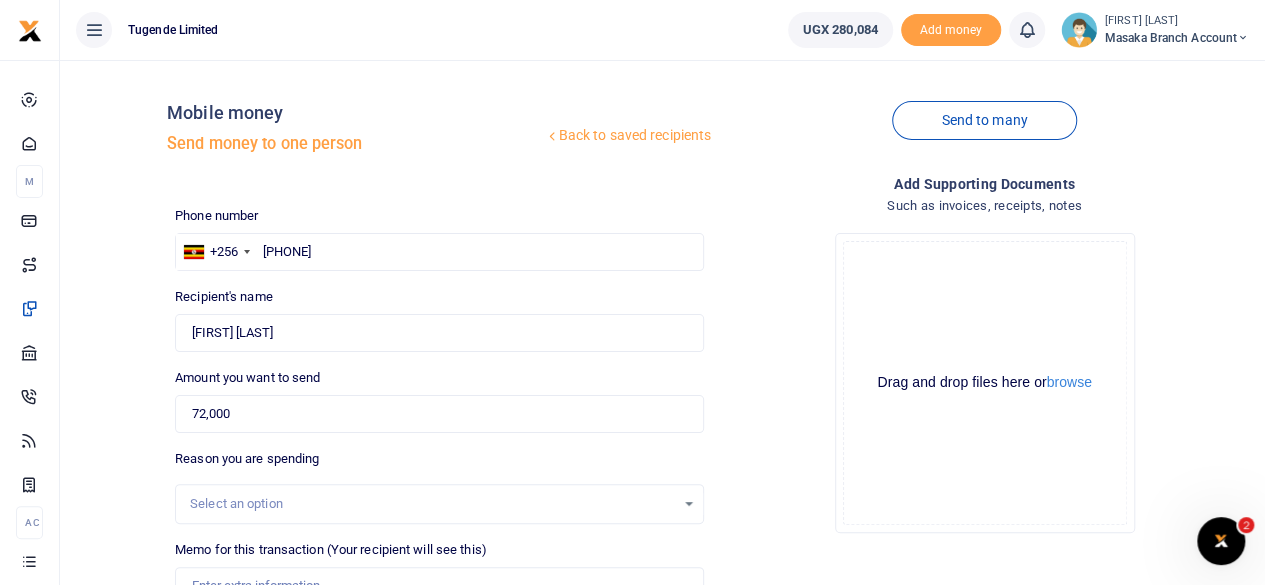 click on "Select an option" at bounding box center [432, 504] 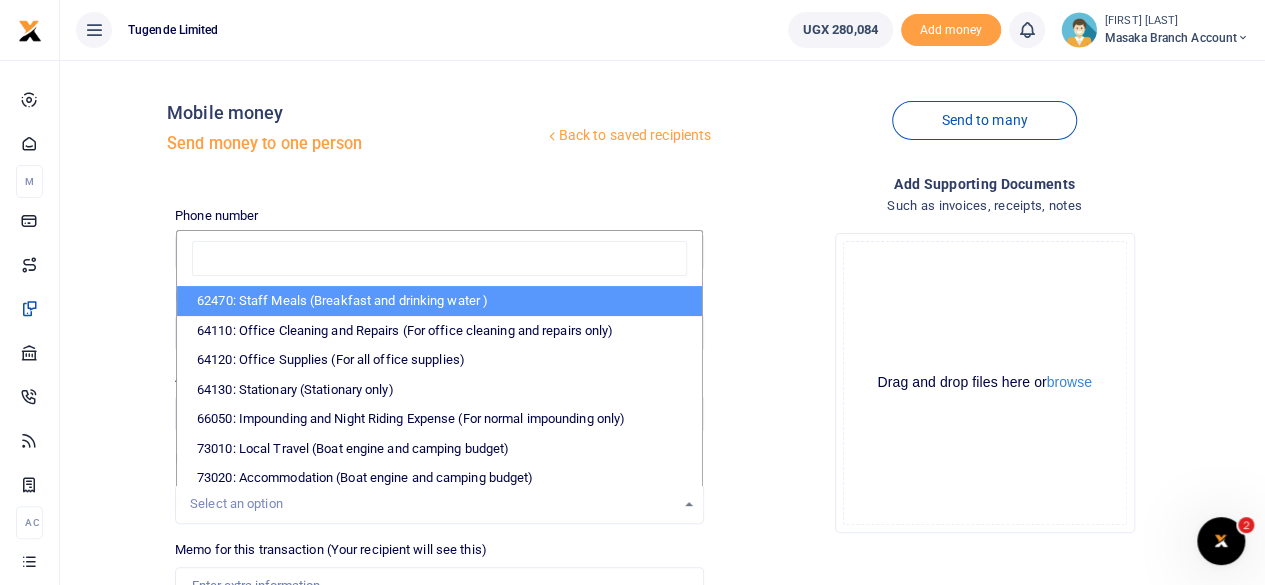 click on "62470: Staff Meals (Breakfast and drinking water )" at bounding box center [439, 301] 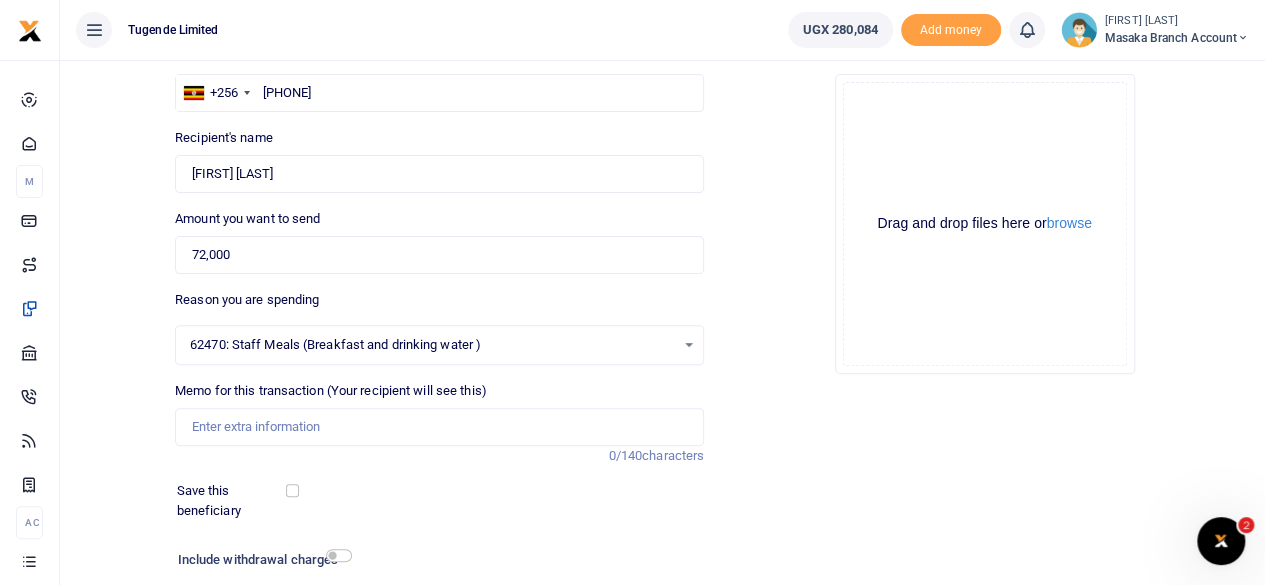 scroll, scrollTop: 160, scrollLeft: 0, axis: vertical 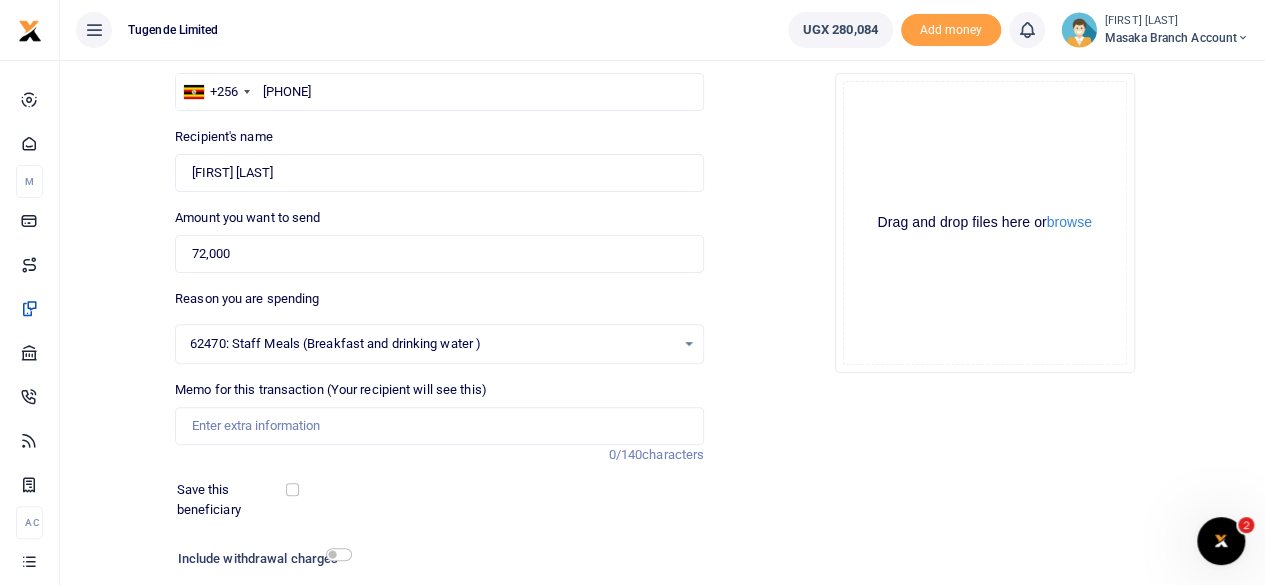 click on "Drop your files here Drag and drop files here or  browse Powered by  Uppy" at bounding box center (984, 223) 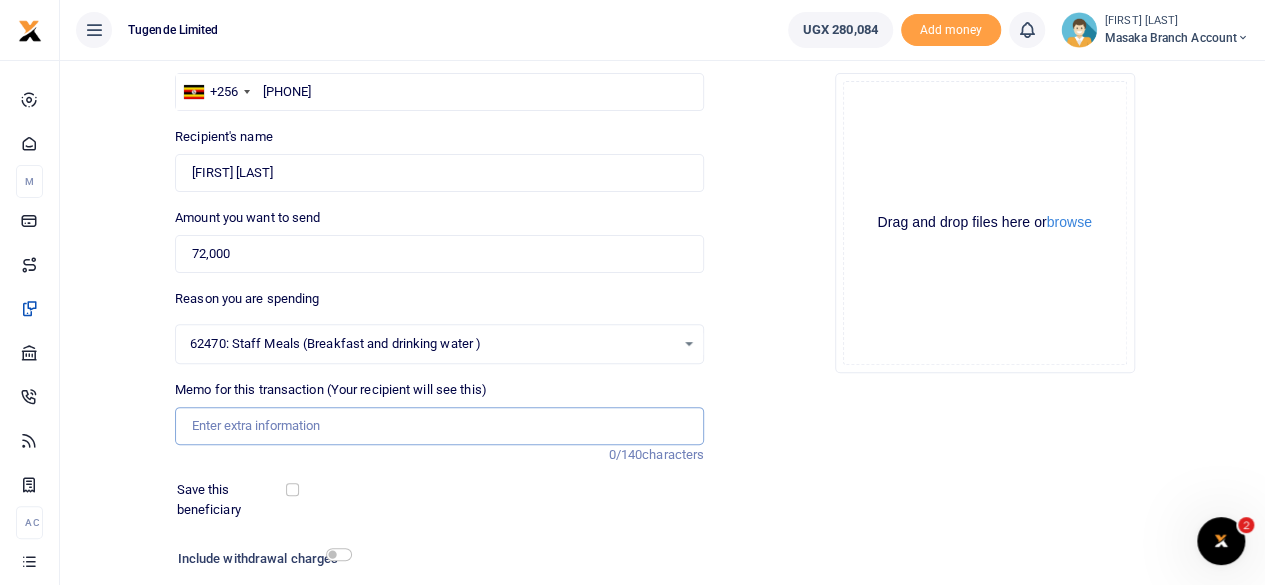click on "Memo for this transaction (Your recipient will see this)" at bounding box center [439, 426] 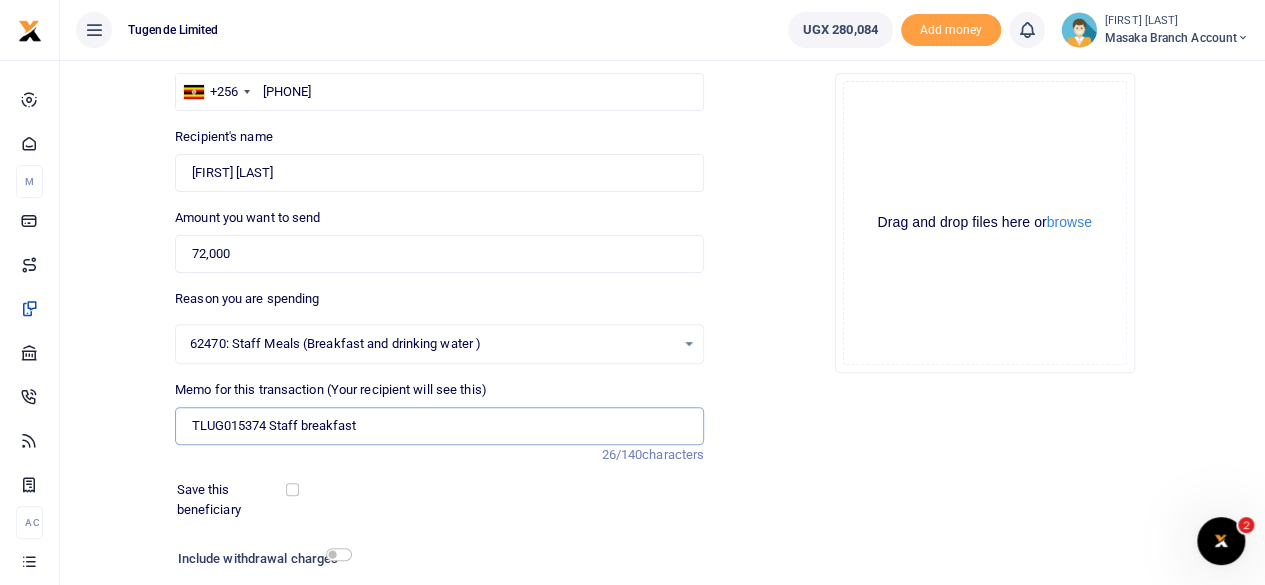 type on "TLUG015374 Staff breakfast" 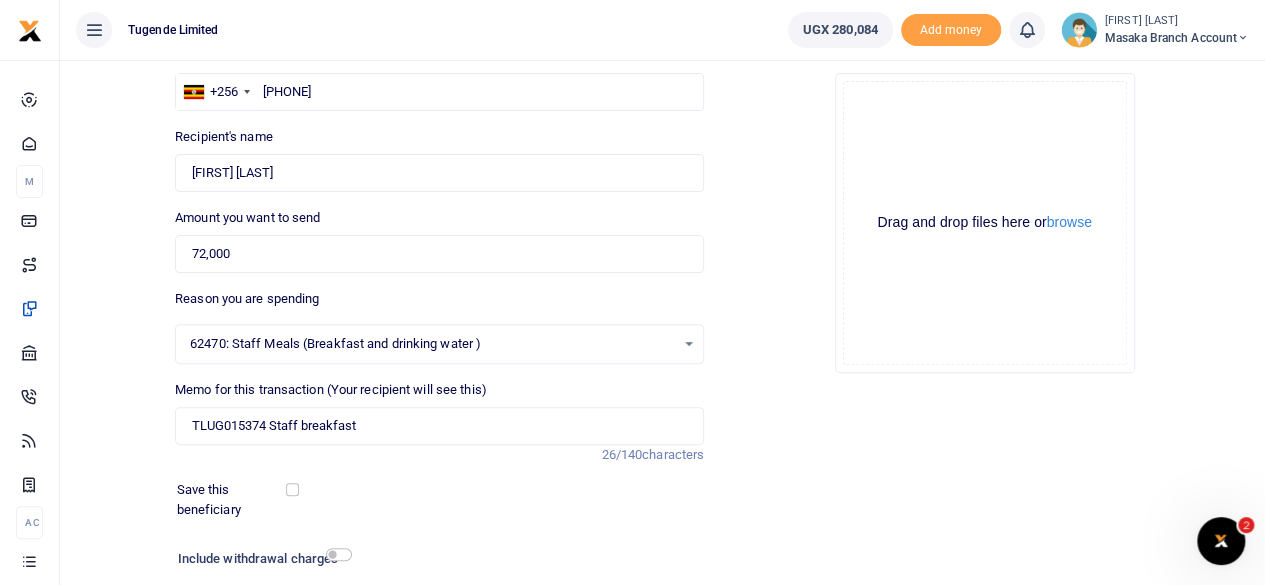 click on "Add supporting Documents
Such as invoices, receipts, notes
Drop your files here Drag and drop files here or  browse Powered by  Uppy" at bounding box center [984, 335] 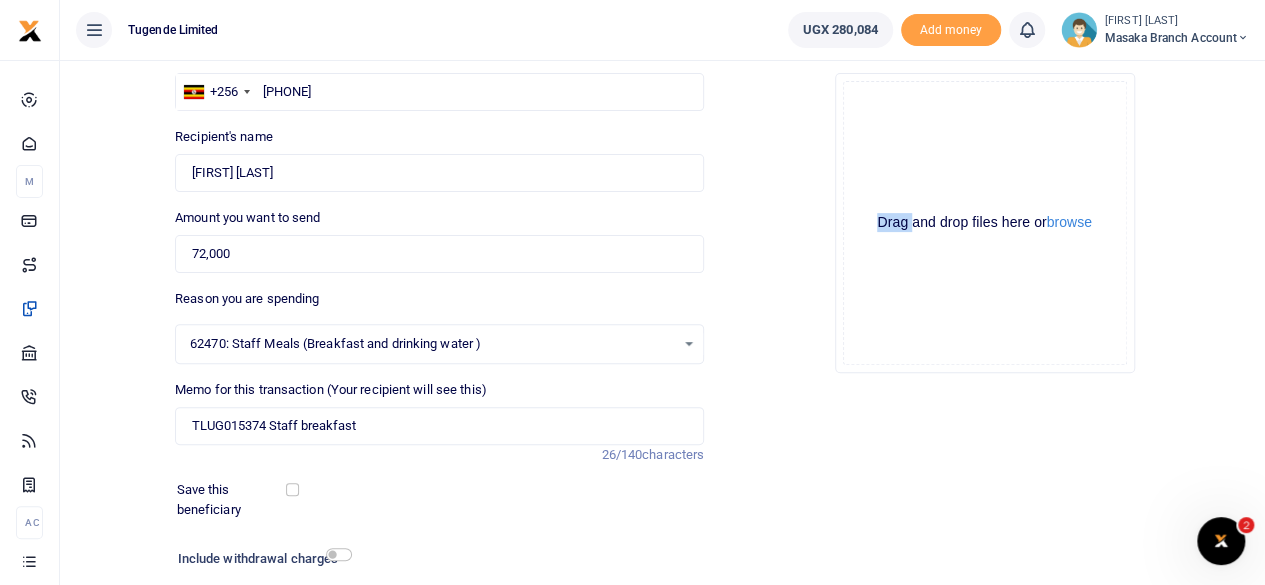 click on "Drop your files here Drag and drop files here or  browse Powered by  Uppy" at bounding box center [984, 223] 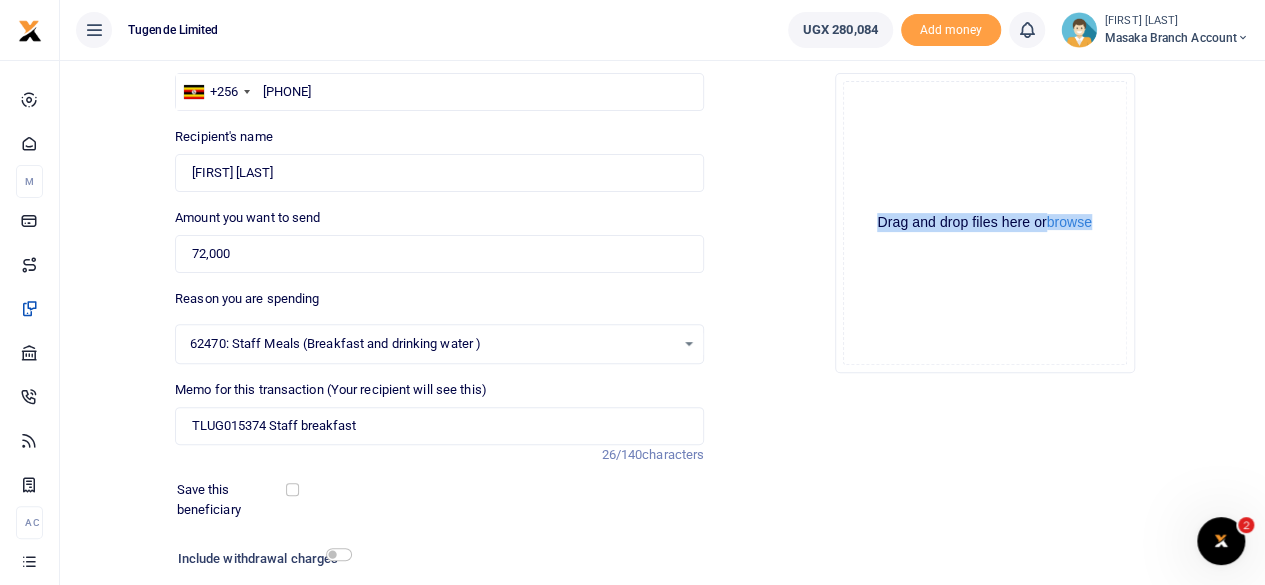 click on "Drop your files here Drag and drop files here or  browse Powered by  Uppy" at bounding box center [984, 223] 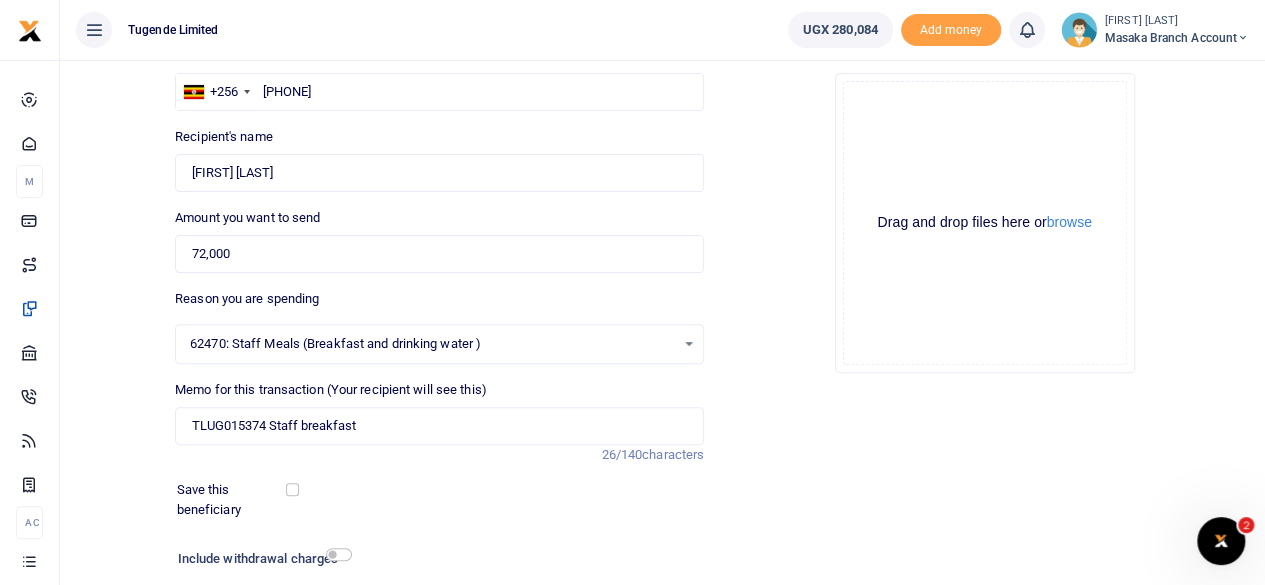 click on "Drop your files here Drag and drop files here or  browse Powered by  Uppy" at bounding box center [984, 223] 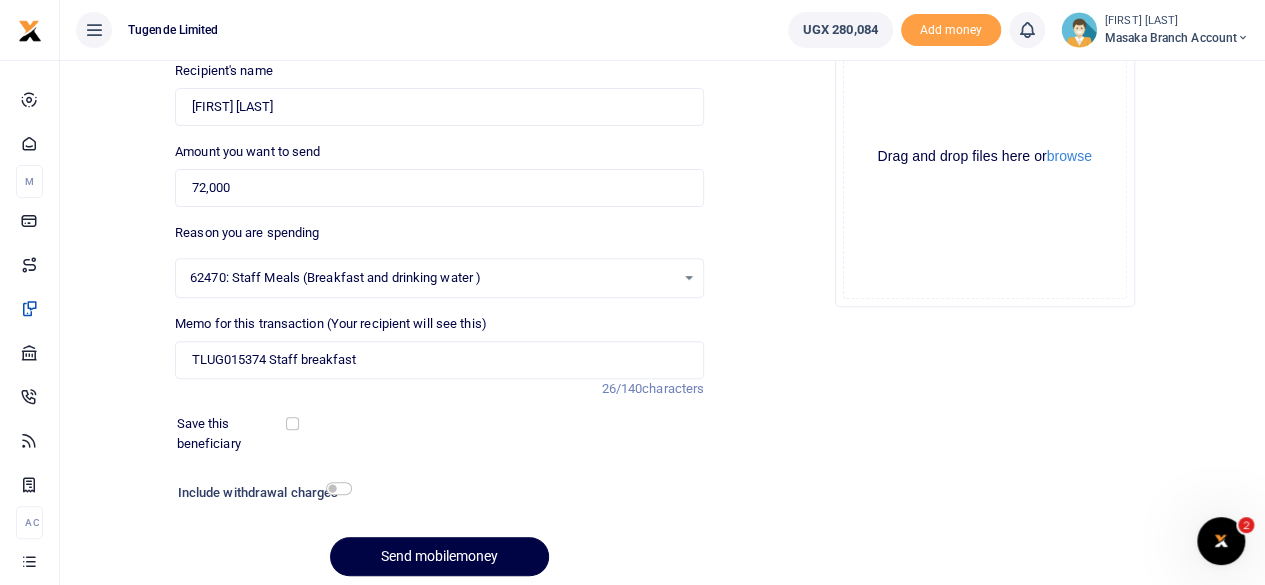 scroll, scrollTop: 240, scrollLeft: 0, axis: vertical 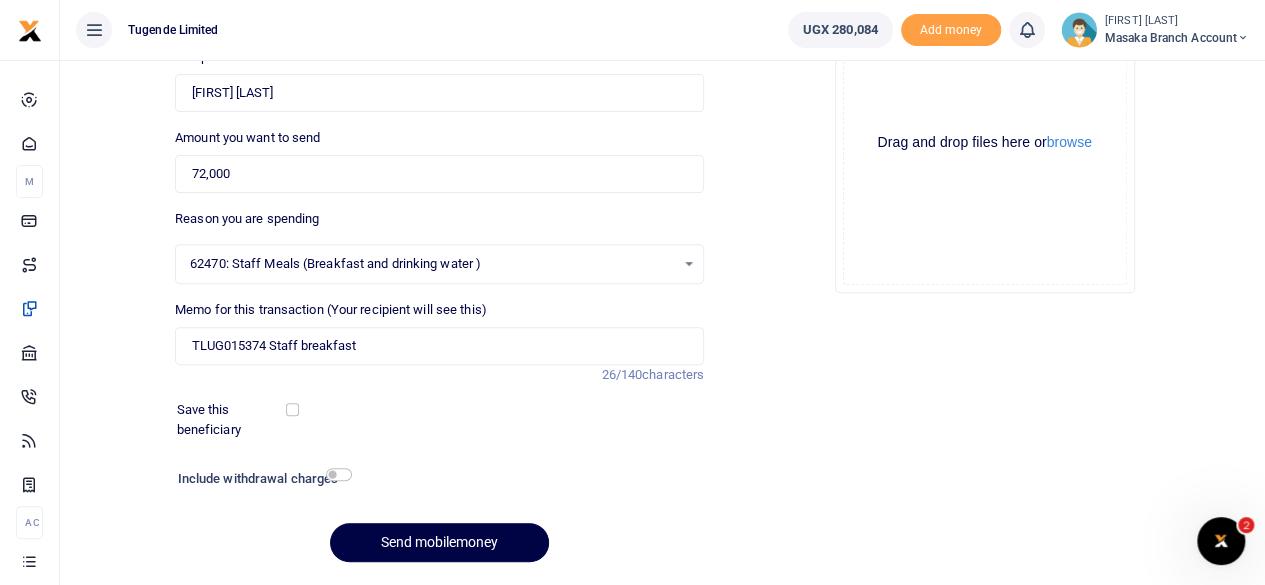 click on "Add supporting Documents
Such as invoices, receipts, notes
Drop your files here Drag and drop files here or  browse Powered by  Uppy" at bounding box center [984, 255] 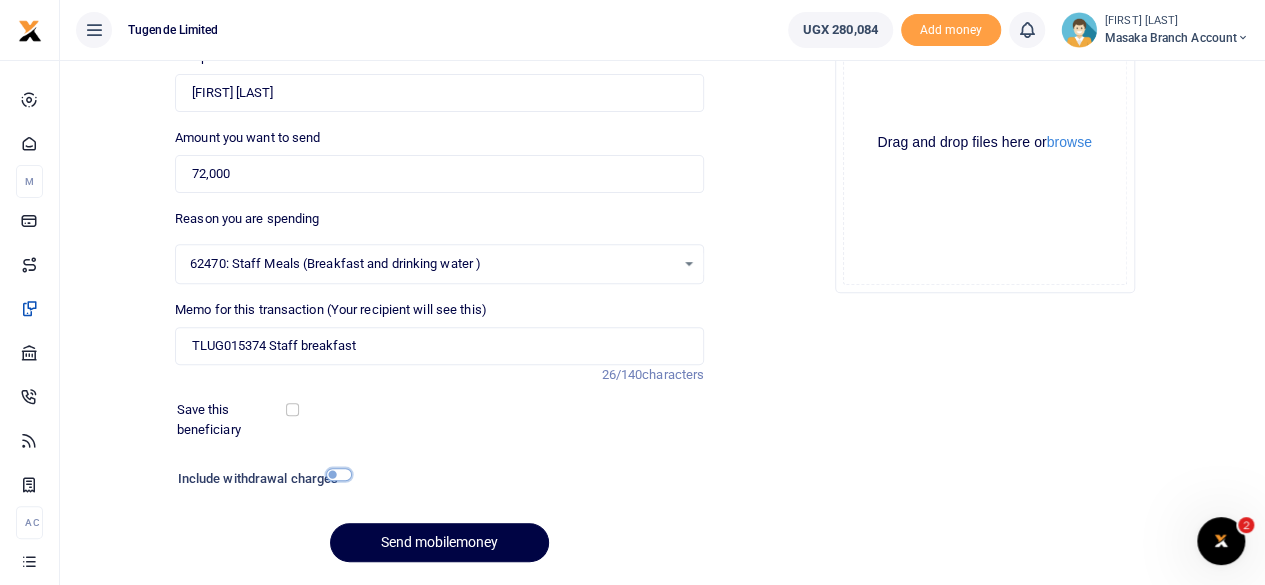 click at bounding box center (339, 474) 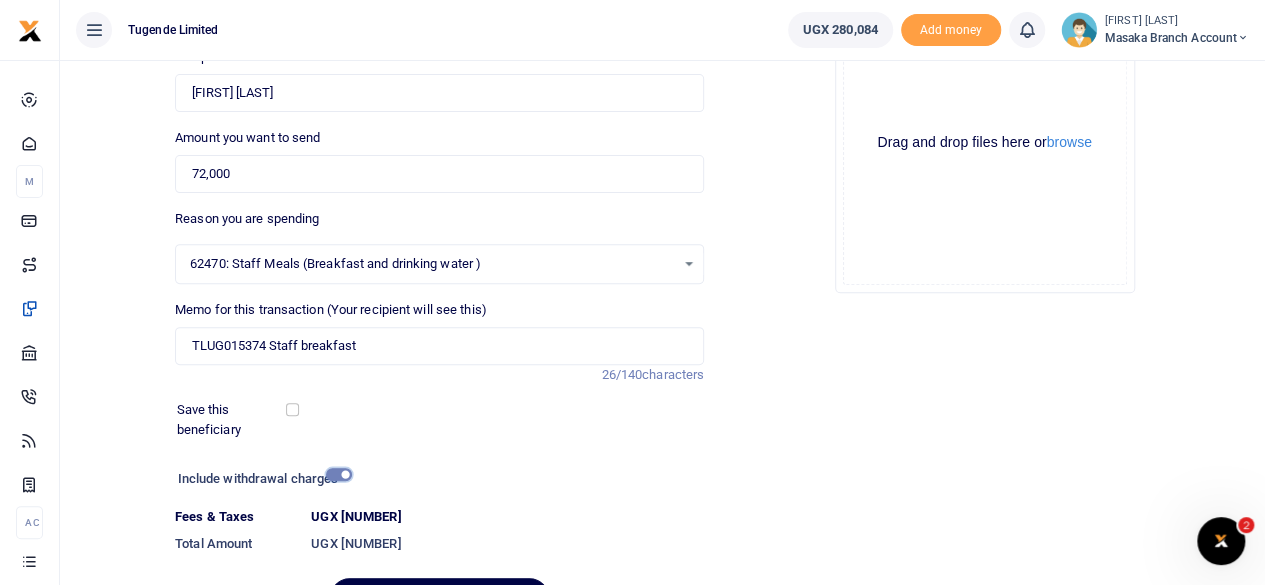 scroll, scrollTop: 354, scrollLeft: 0, axis: vertical 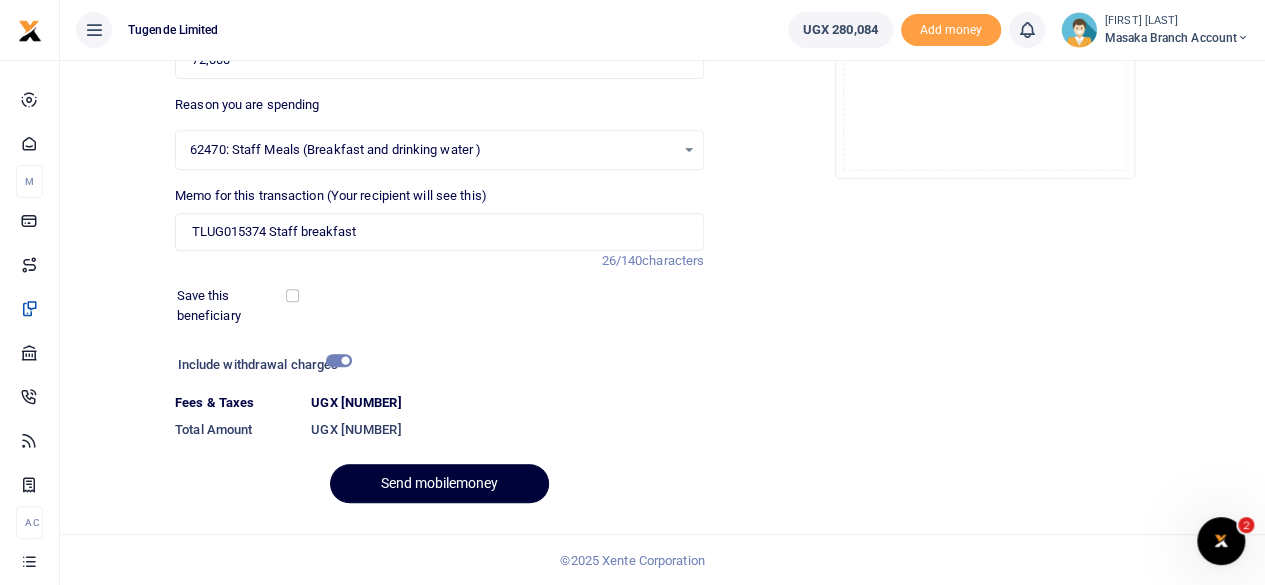 click on "Send mobilemoney" at bounding box center (439, 483) 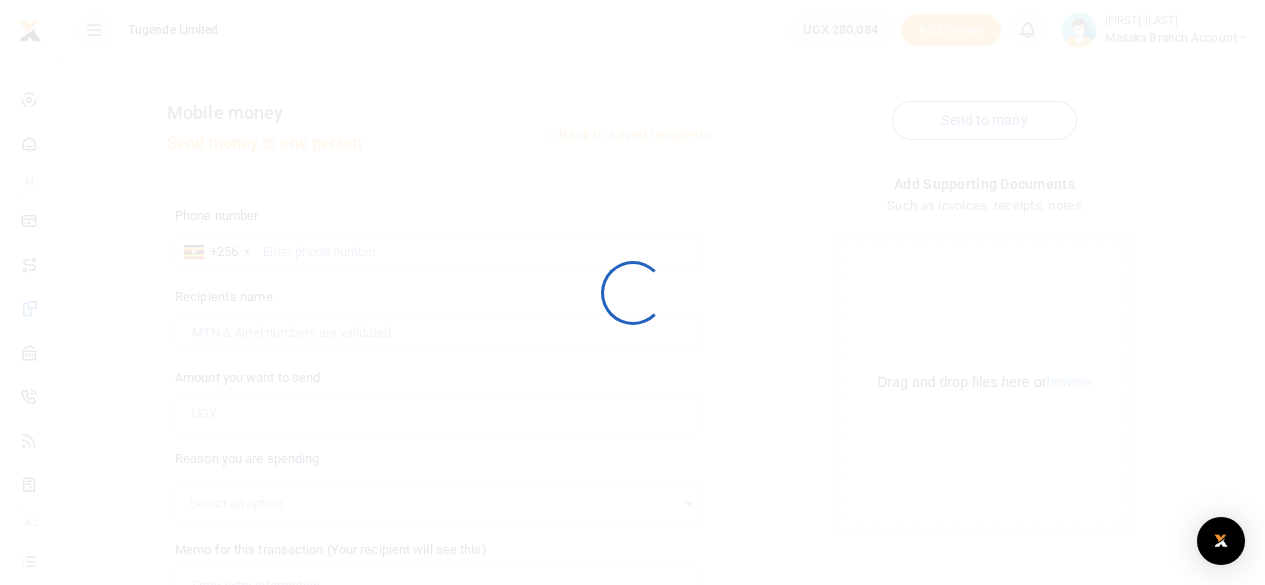 scroll, scrollTop: 298, scrollLeft: 0, axis: vertical 